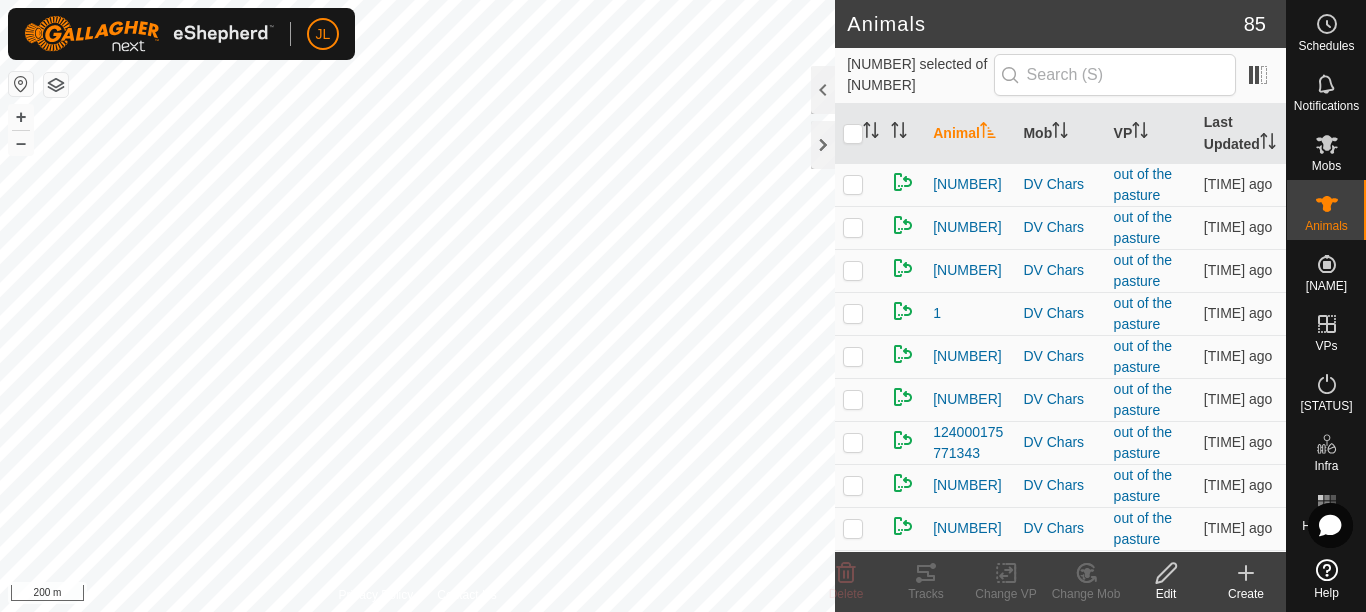 scroll, scrollTop: 0, scrollLeft: 0, axis: both 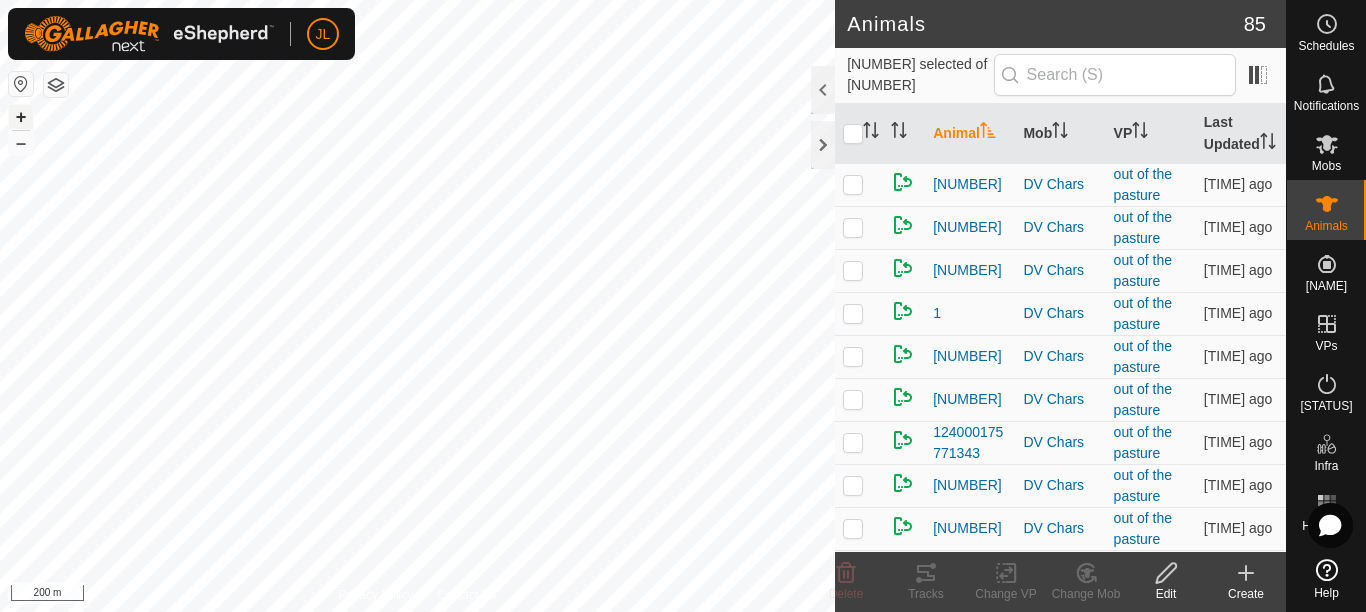 click on "+" at bounding box center [21, 117] 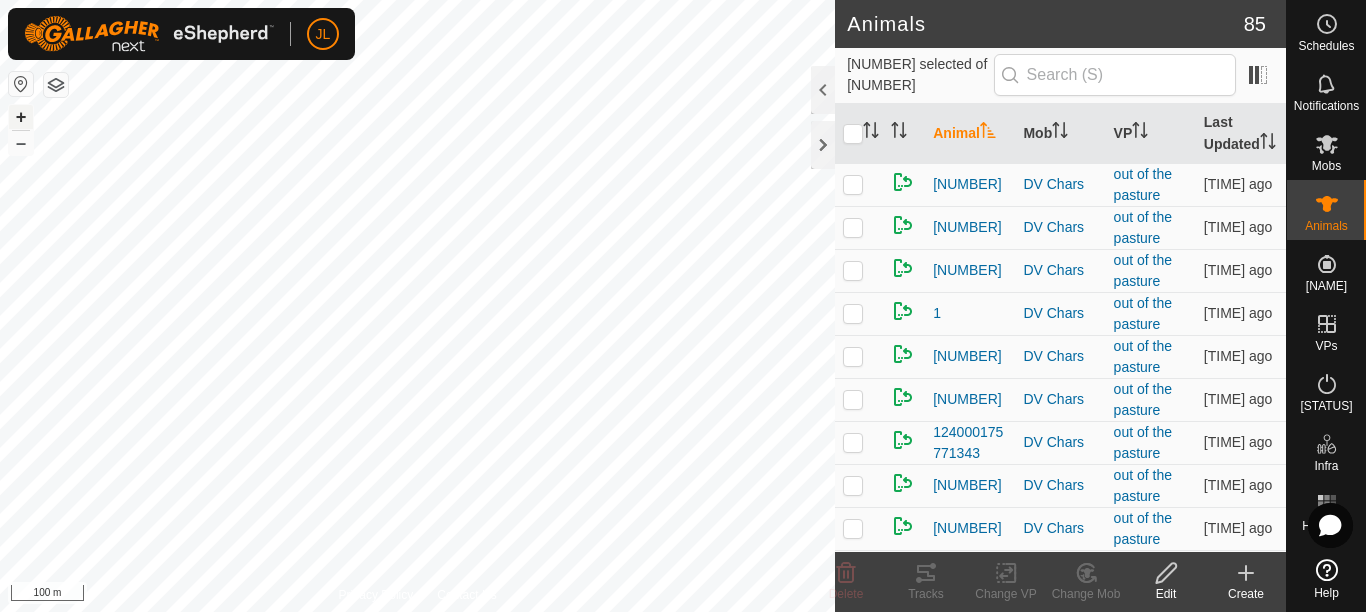 click on "+" at bounding box center (21, 117) 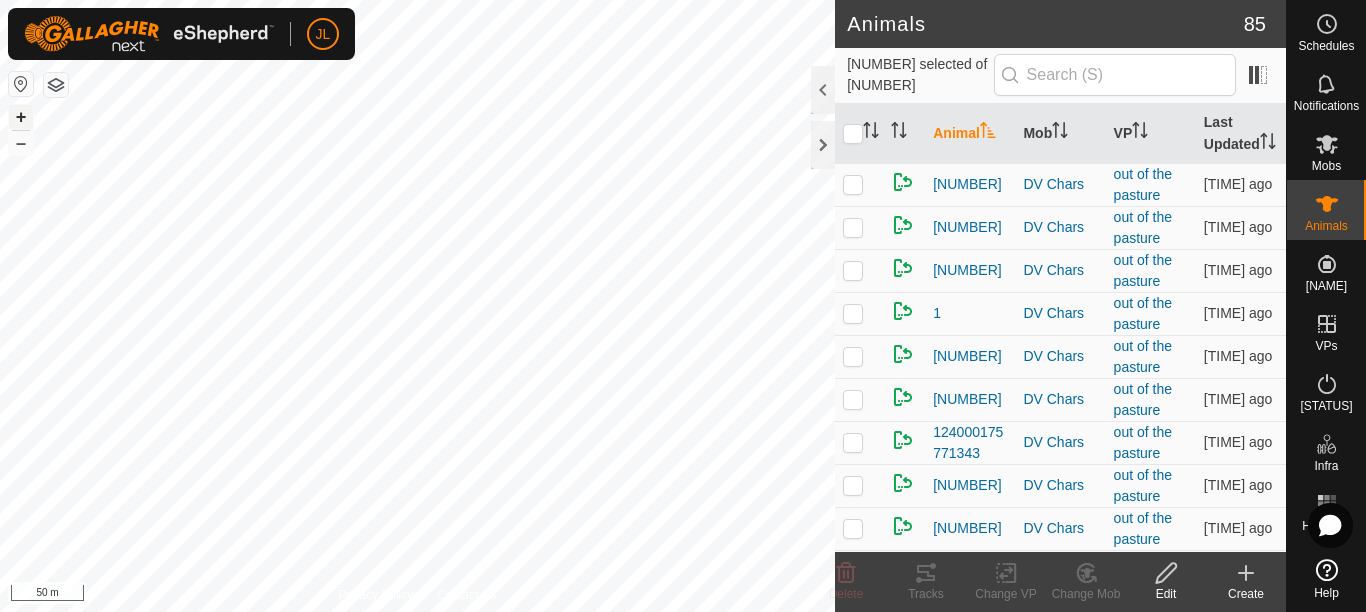 click on "+" at bounding box center [21, 117] 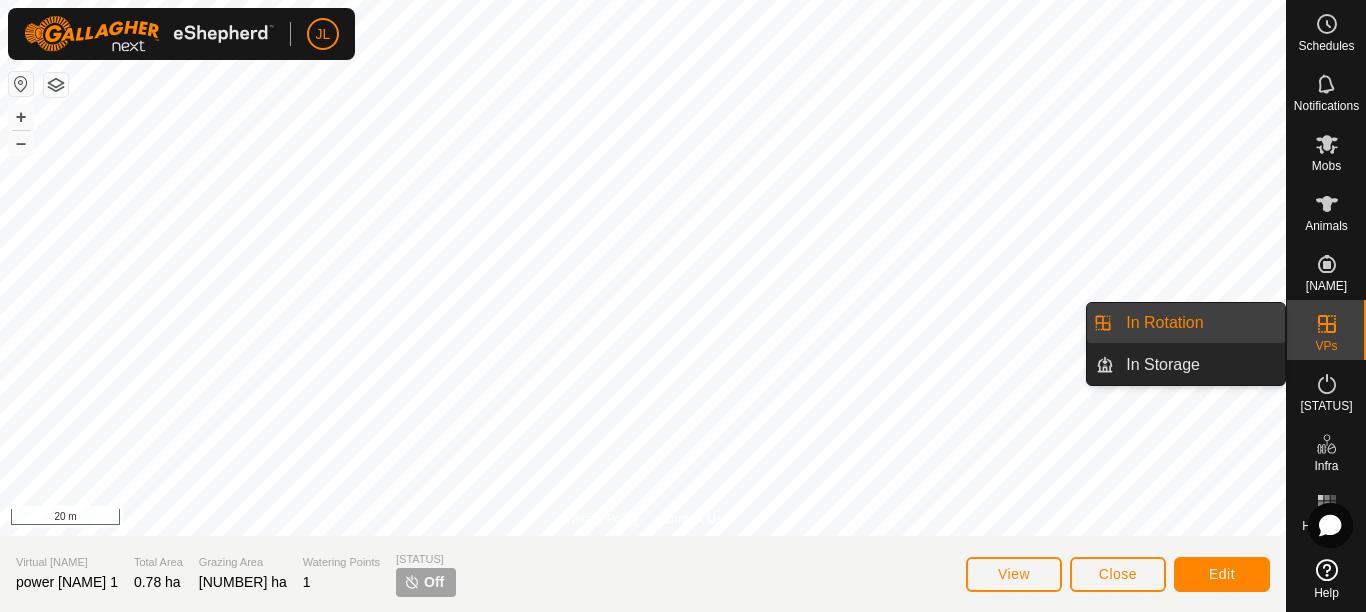 click on "In Rotation" at bounding box center [1199, 323] 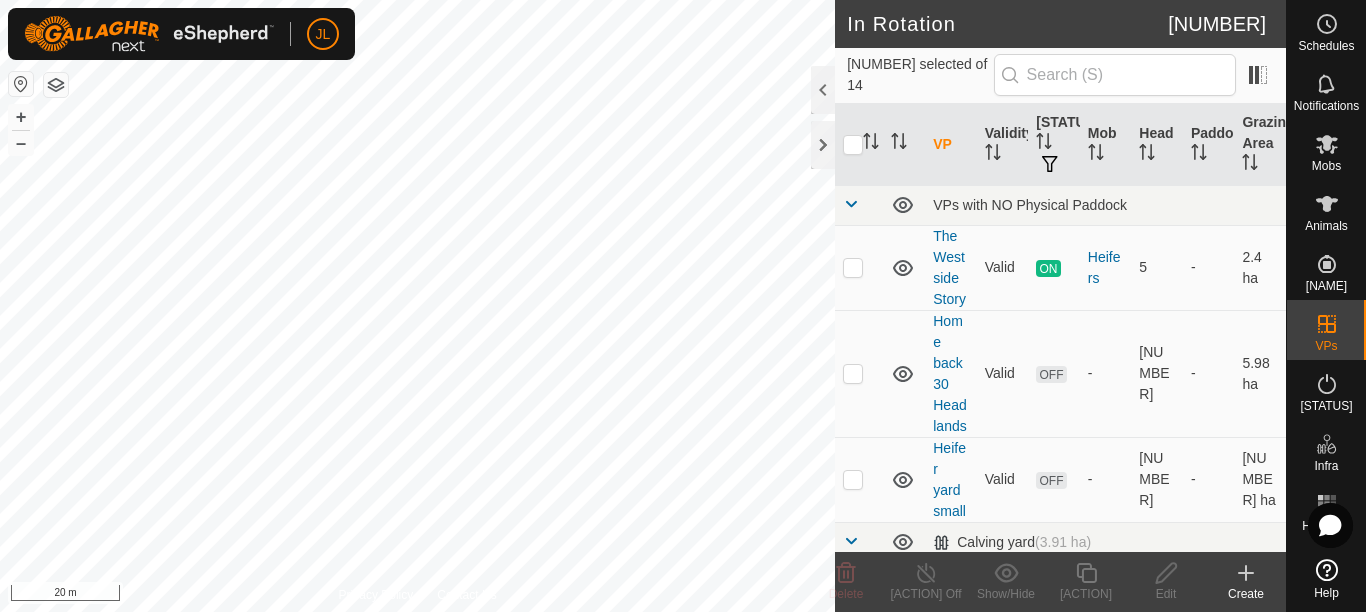 scroll, scrollTop: 392, scrollLeft: 0, axis: vertical 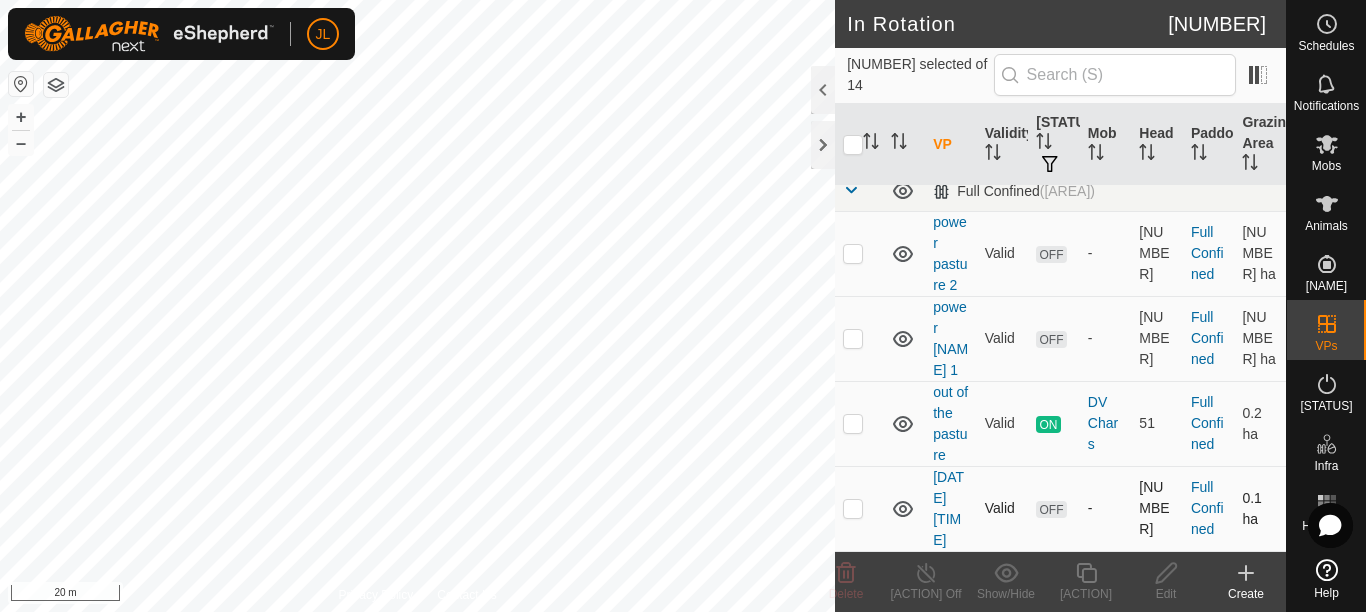 click at bounding box center [853, 508] 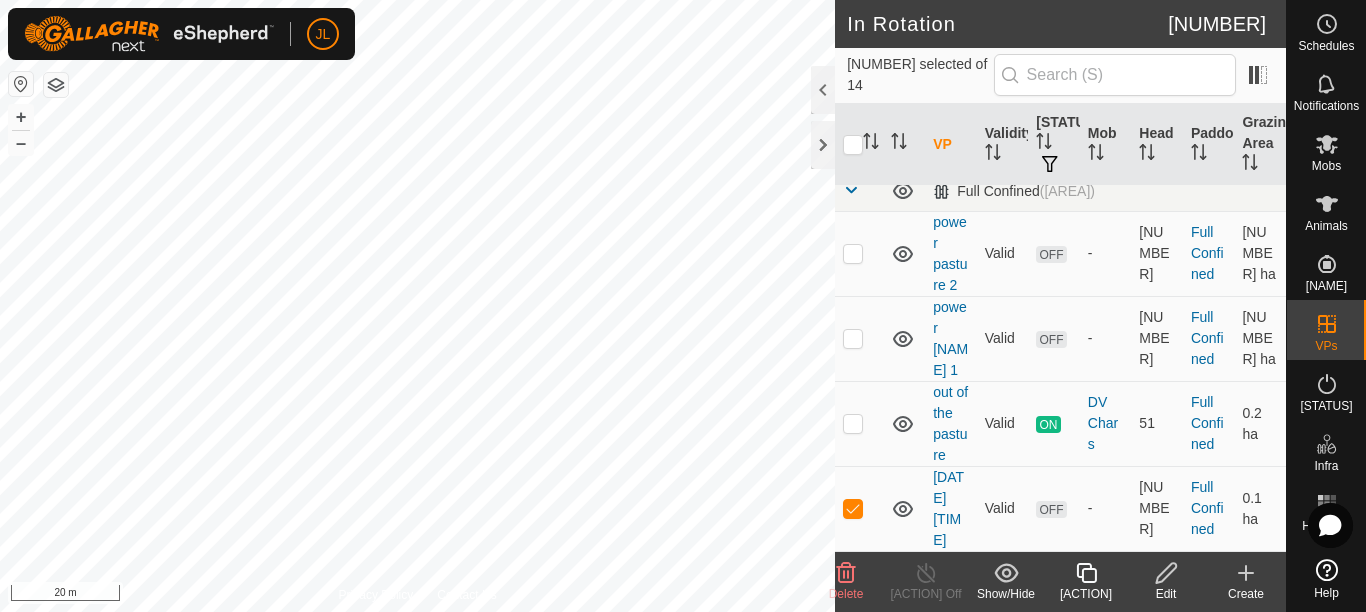click 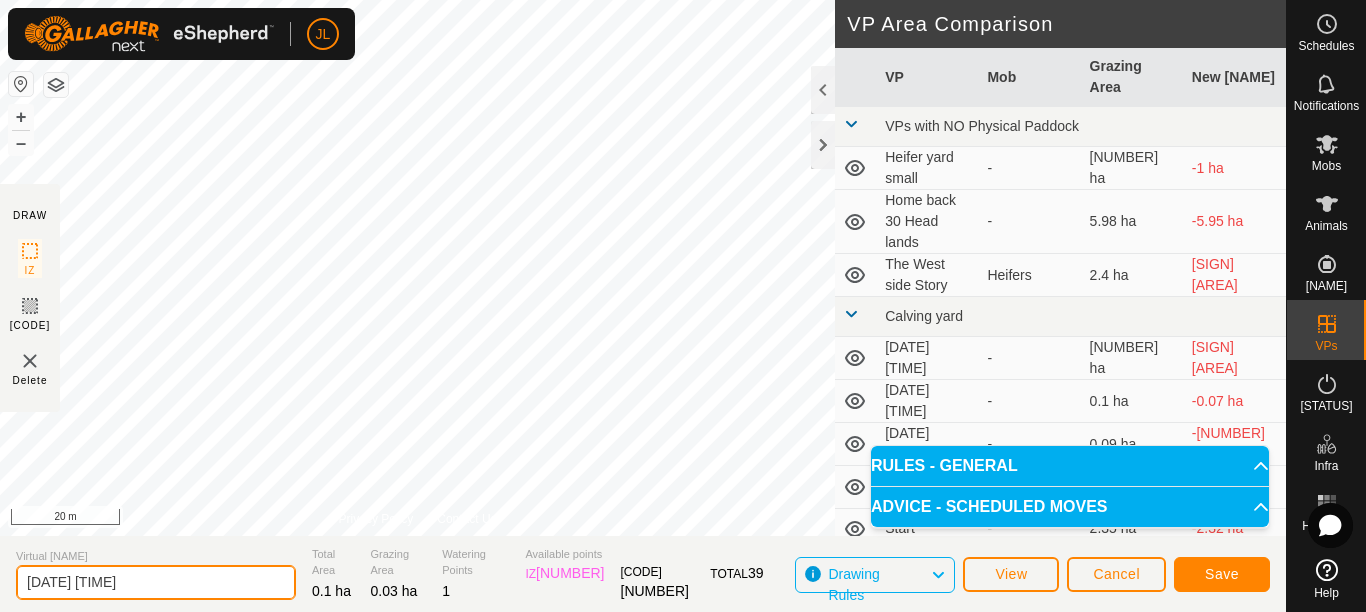 click on "[DATE] [TIME]" 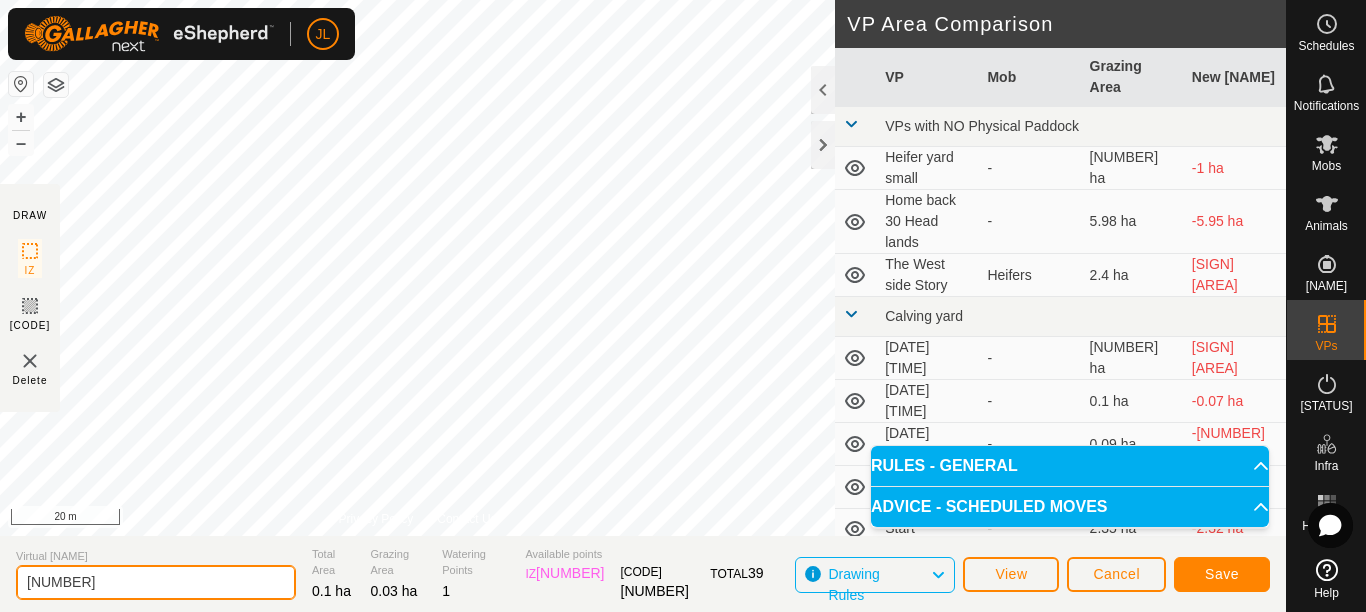 type on "[NUMBER]" 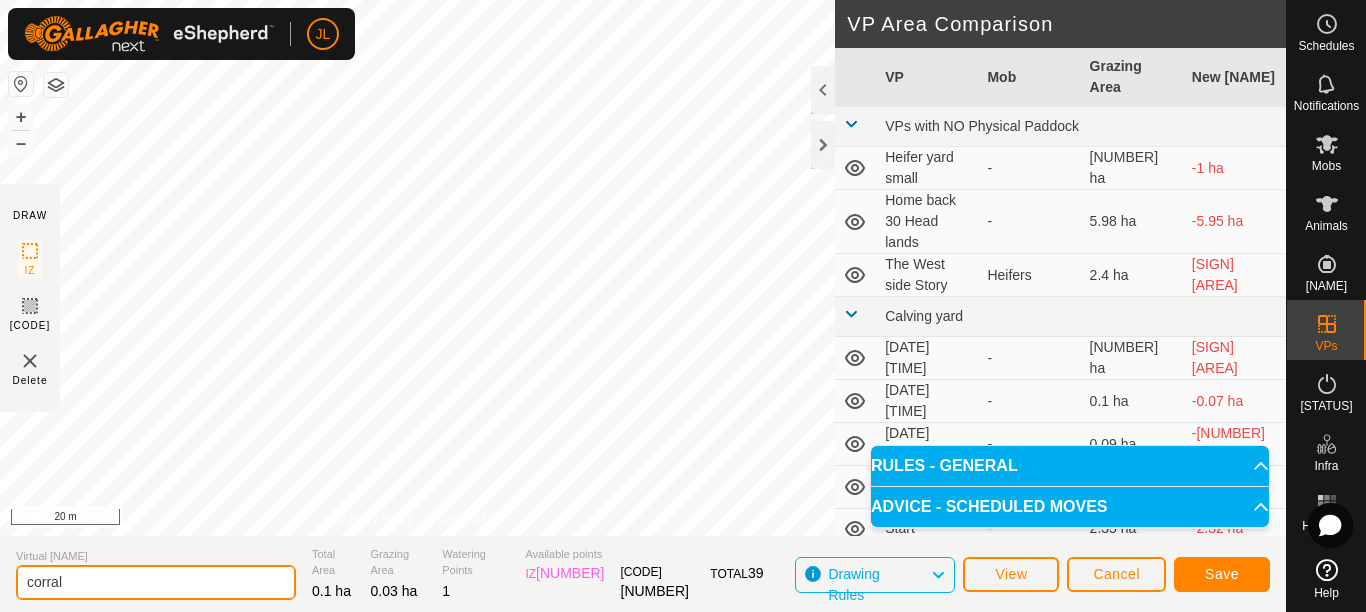type on "corral" 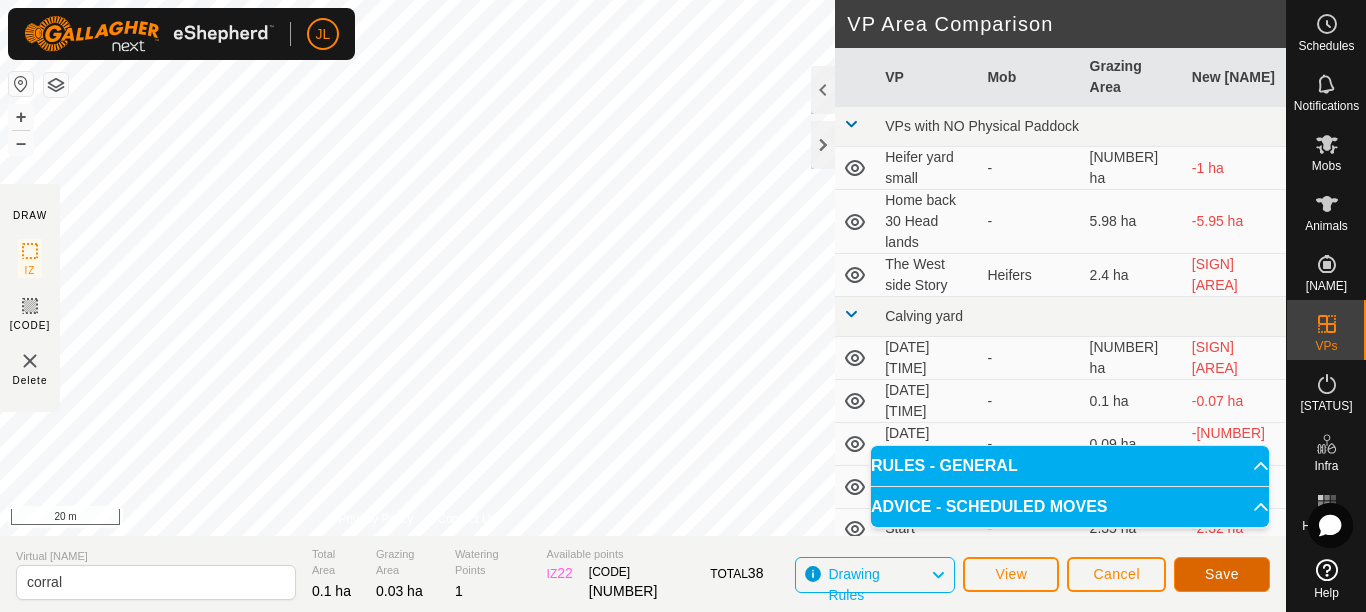 click on "Save" 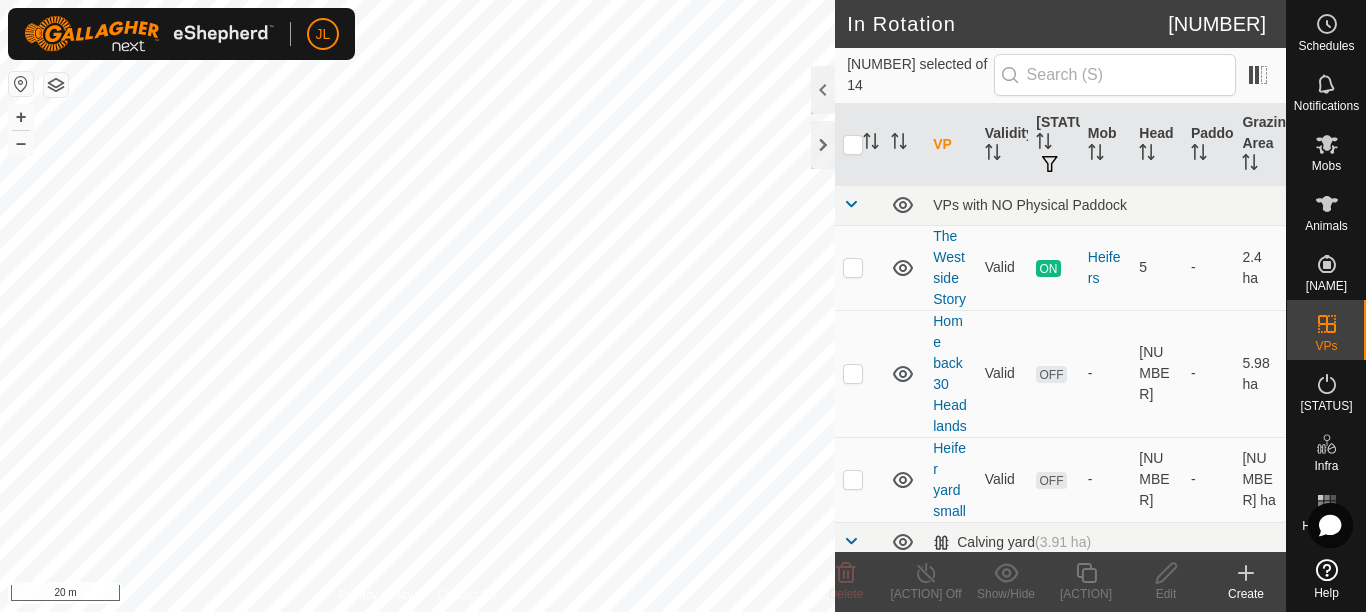 scroll, scrollTop: 392, scrollLeft: 0, axis: vertical 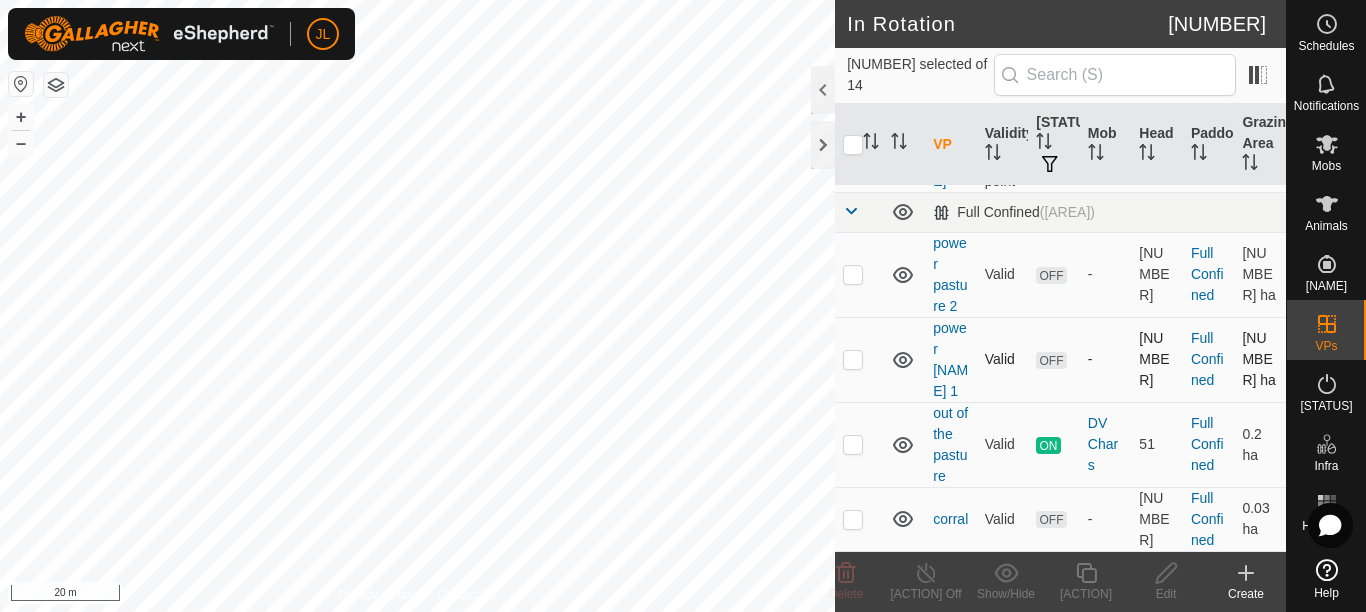 click at bounding box center [853, 359] 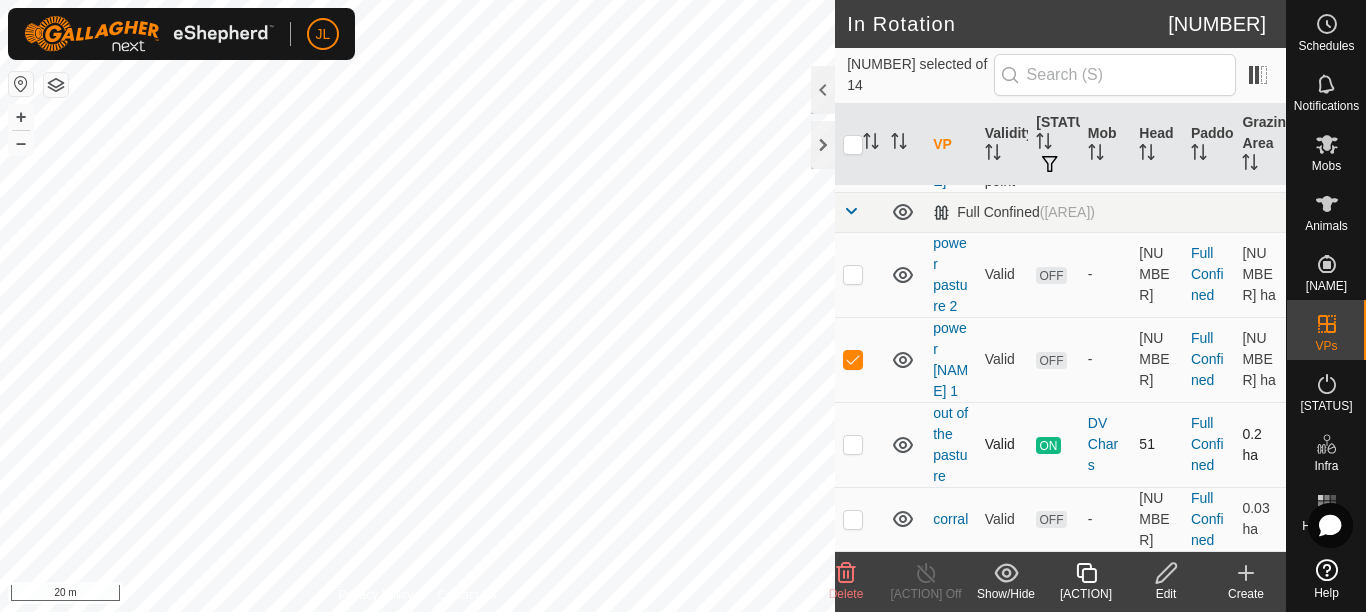 click at bounding box center (853, 444) 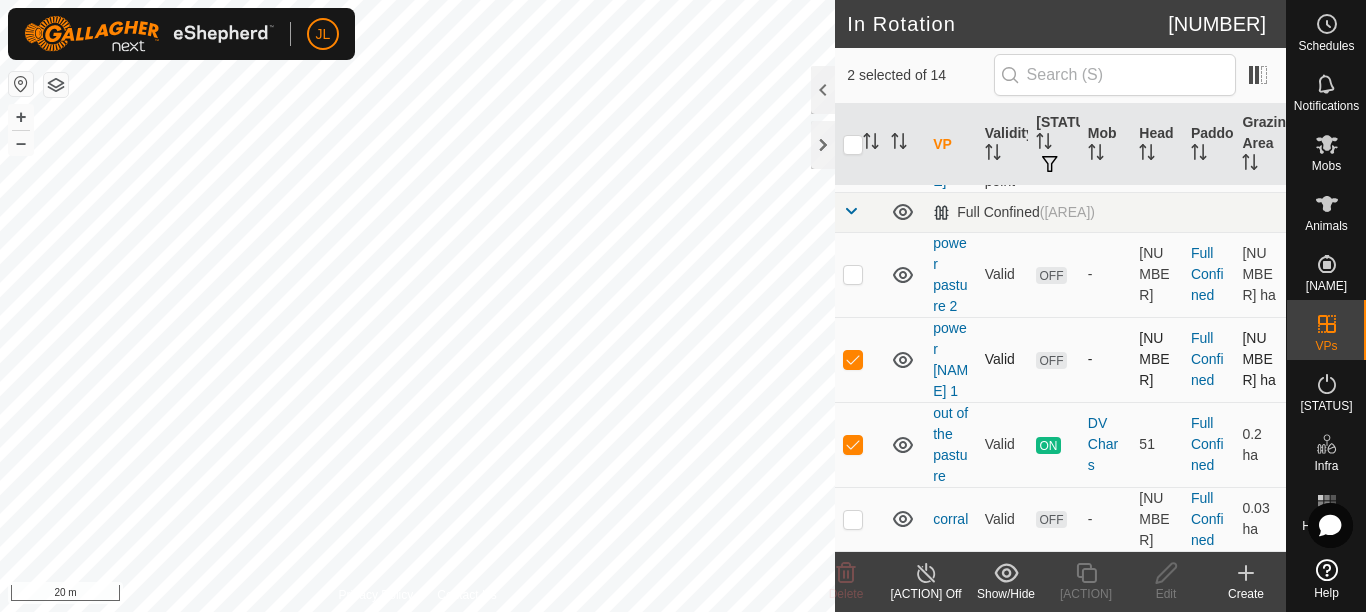 click at bounding box center [859, 359] 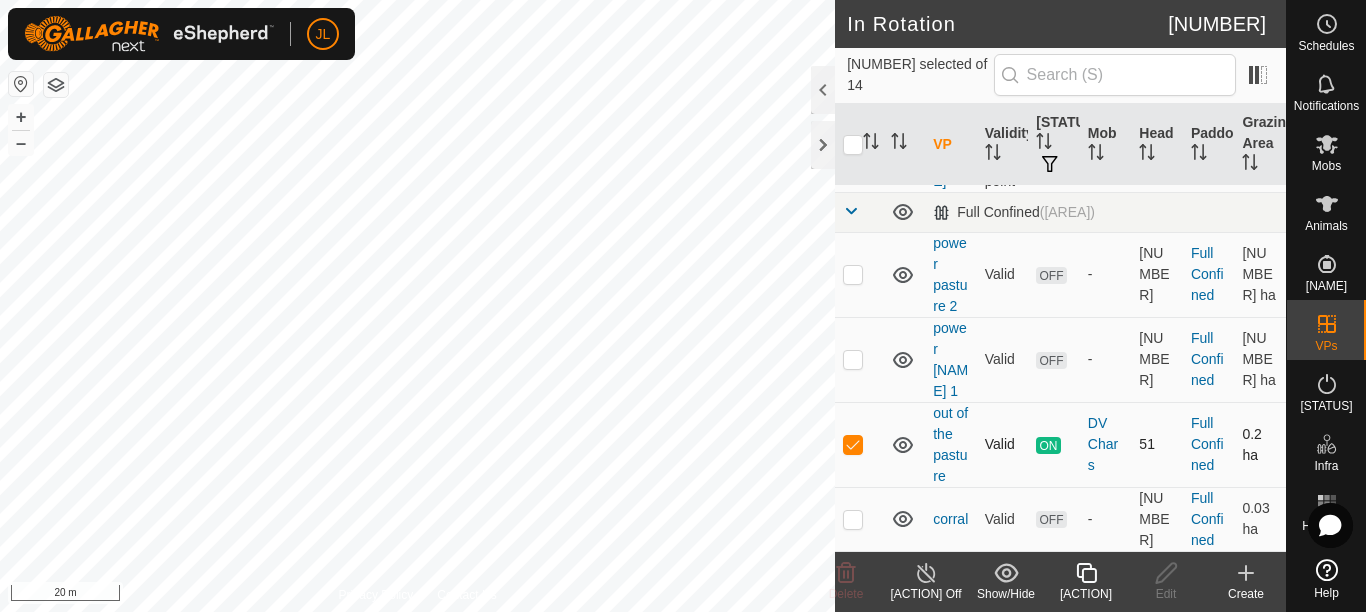 click at bounding box center (859, 444) 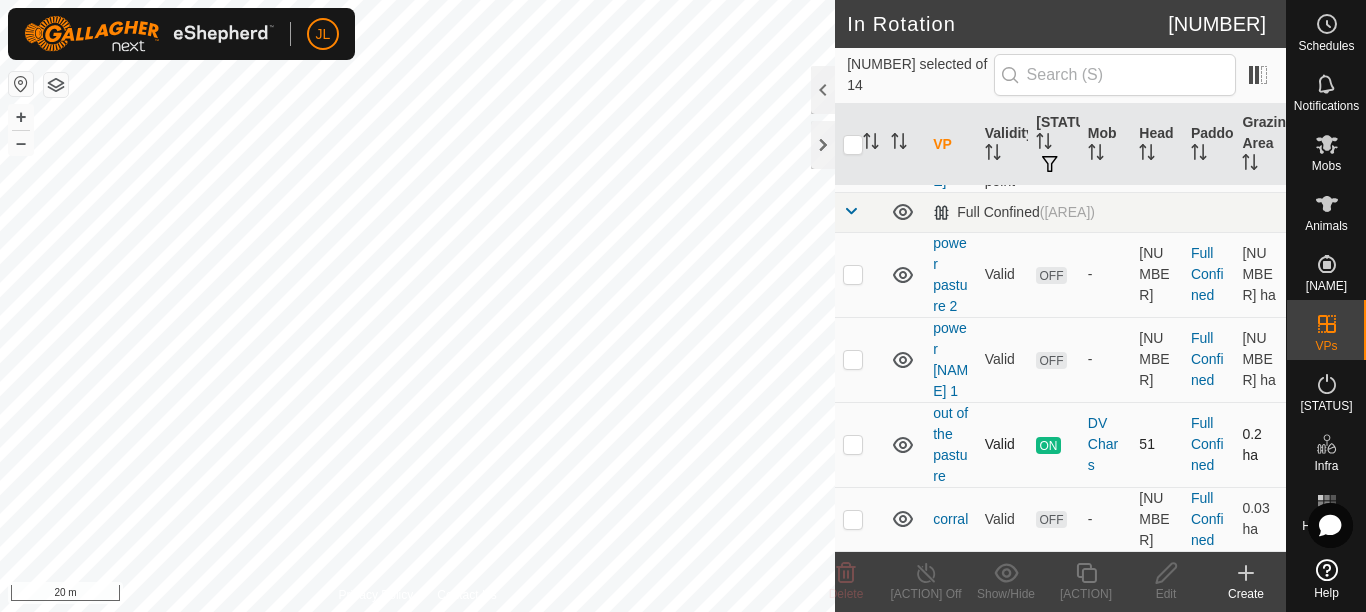 checkbox on "false" 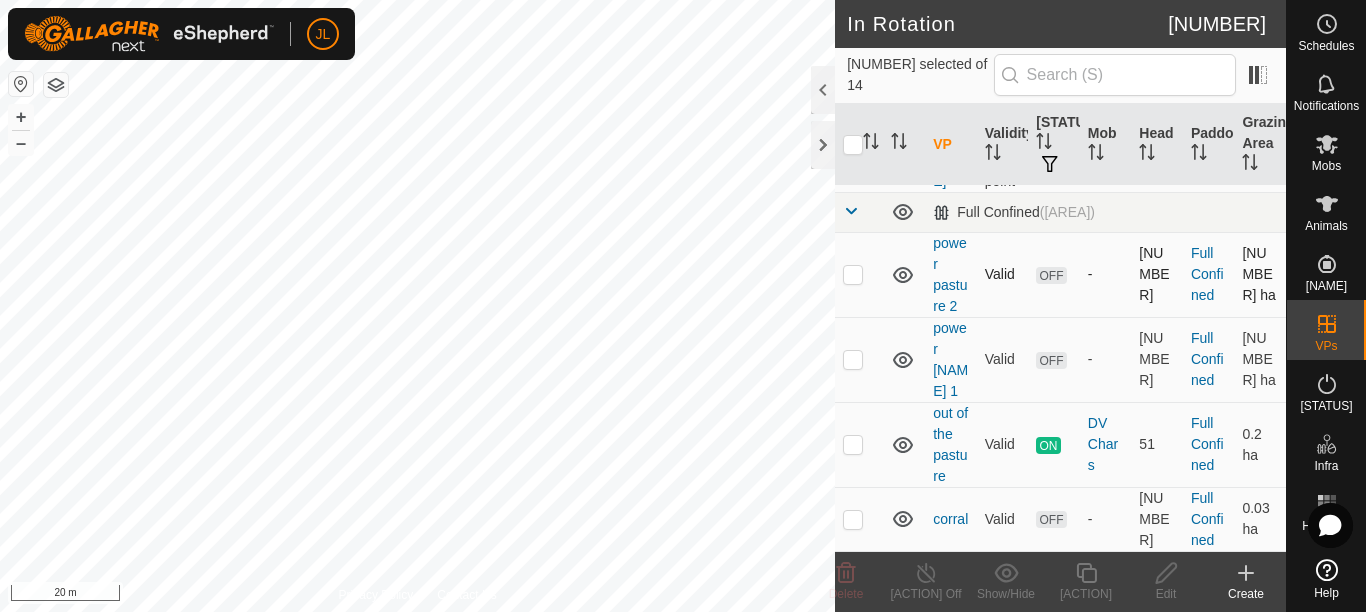 click at bounding box center [853, 274] 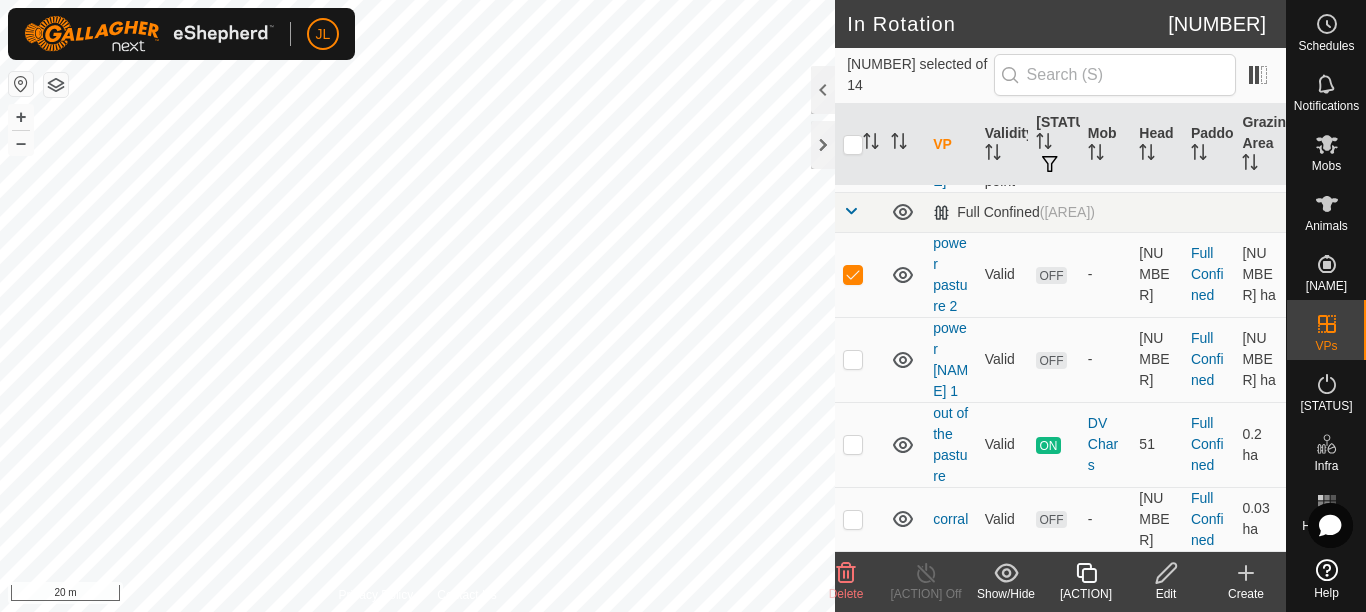 click 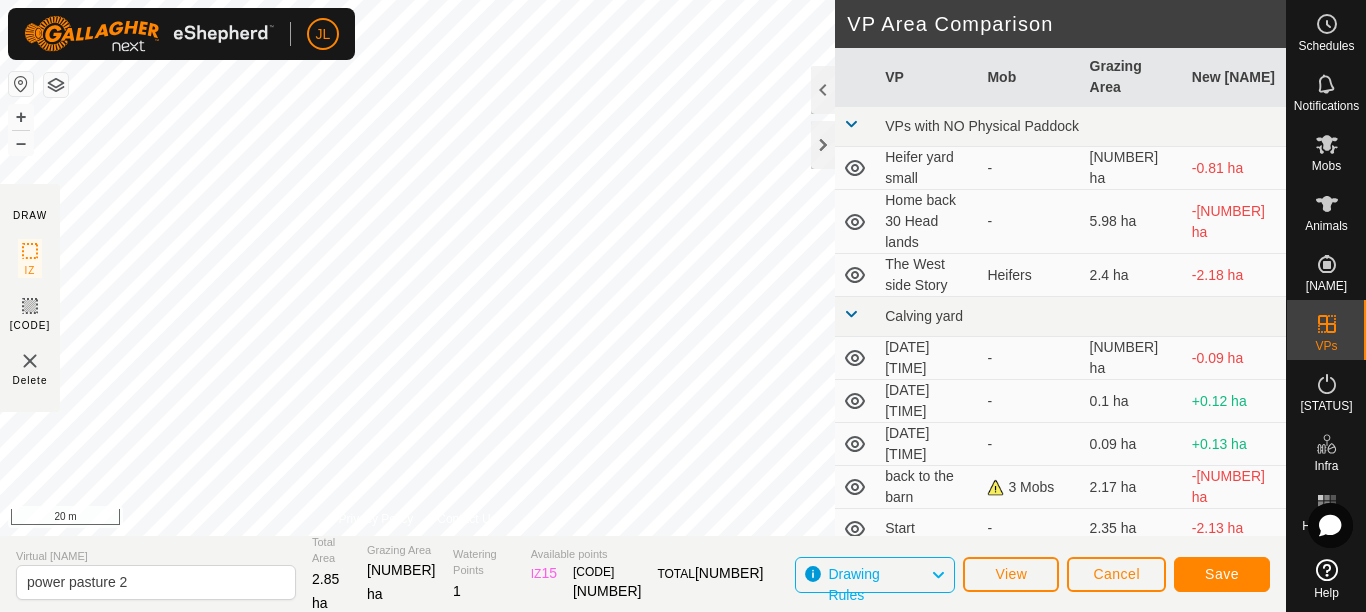click on "DRAW IZ EZ Delete Privacy Policy Contact Us IZ interior angle must be larger than 80° (Current: [DEGREE]°) . + – ⇧ i 20 m VP Area Comparison     VP   Mob   Grazing Area   New Allocation  VPs with NO Physical Paddock  Heifer yard small  -  1.03 ha  -0.81 ha  Home back 30 Head lands  -  5.98 ha  -5.76 ha  The West side Story   Heifers   2.4 ha  -2.18 ha Calving yard  [DATE] [TIME]  -  0.31 ha  -0.09 ha  [DATE] [TIME]  -  0.1 ha  +0.12 ha  [DATE] [TIME]  -  0.09 ha  +0.13 ha  back to the barn   3 Mobs   2.17 ha  -1.95 ha  Start  -  2.35 ha  -2.13 ha  Trainer  -  0.4 ha  -0.18 ha  yearling heifer yard  -  0.18 ha  +0.04 ha Full Confined  corral  -  0.03 ha  +0.19 ha  out of the pasture   DV Chars   0.2 ha  +0.02 ha  power pasture 1  -  0.69 ha  -0.47 ha Virtual Paddock power pasture 2 Total Area 2.09 ha Grazing Area 0.22 ha Watering Points 1 Available Points  IZ   15  EZ  30  TOTAL   31 Drawing Rules View Cancel Save" 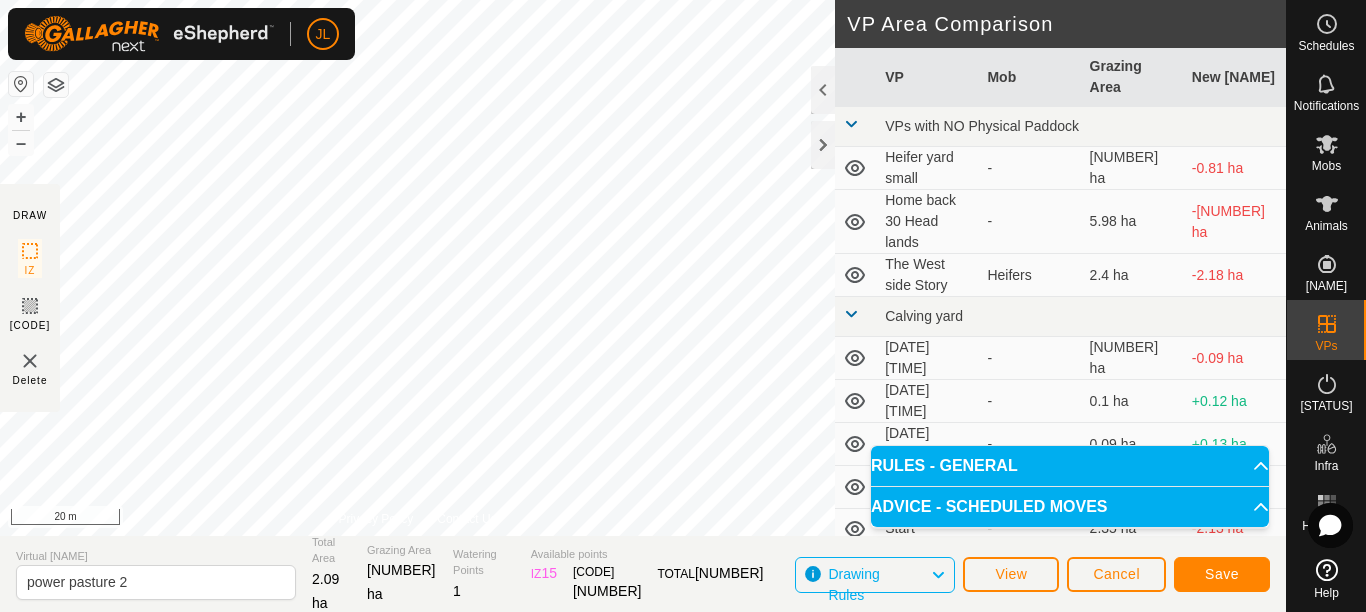 click on "DRAW IZ EZ Delete Privacy Policy Contact Us IZ interior angle must be larger than 80° (Current: [DEGREE]°) . + – ⇧ i 20 m VP Area Comparison     VP   Mob   Grazing Area   New Allocation  VPs with NO Physical Paddock  Heifer yard small  -  1.03 ha  -0.81 ha  Home back 30 Head lands  -  5.98 ha  -5.76 ha  The West side Story   Heifers   2.4 ha  -2.18 ha Calving yard  [DATE] [TIME]  -  0.31 ha  -0.09 ha  [DATE] [TIME]  -  0.1 ha  +0.12 ha  [DATE] [TIME]  -  0.09 ha  +0.13 ha  back to the barn   3 Mobs   2.17 ha  -1.95 ha  Start  -  2.35 ha  -2.13 ha  Trainer  -  0.4 ha  -0.18 ha  yearling heifer yard  -  0.18 ha  +0.04 ha Full Confined  corral  -  0.03 ha  +0.19 ha  out of the pasture   DV Chars   0.2 ha  +0.02 ha  power pasture 1  -  0.69 ha  -0.47 ha Virtual Paddock power pasture 2 Total Area 2.09 ha Grazing Area 0.22 ha Watering Points 1 Available Points  IZ   15  EZ  30  TOTAL   31 Drawing Rules View Cancel Save" 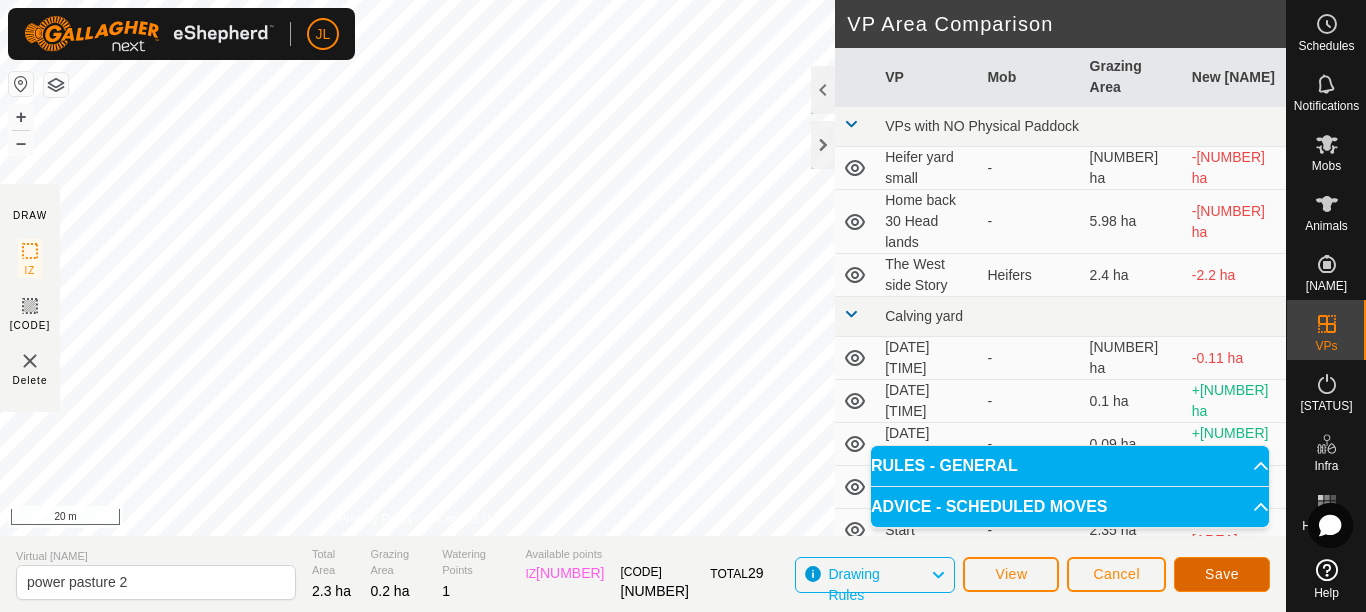 click on "Save" 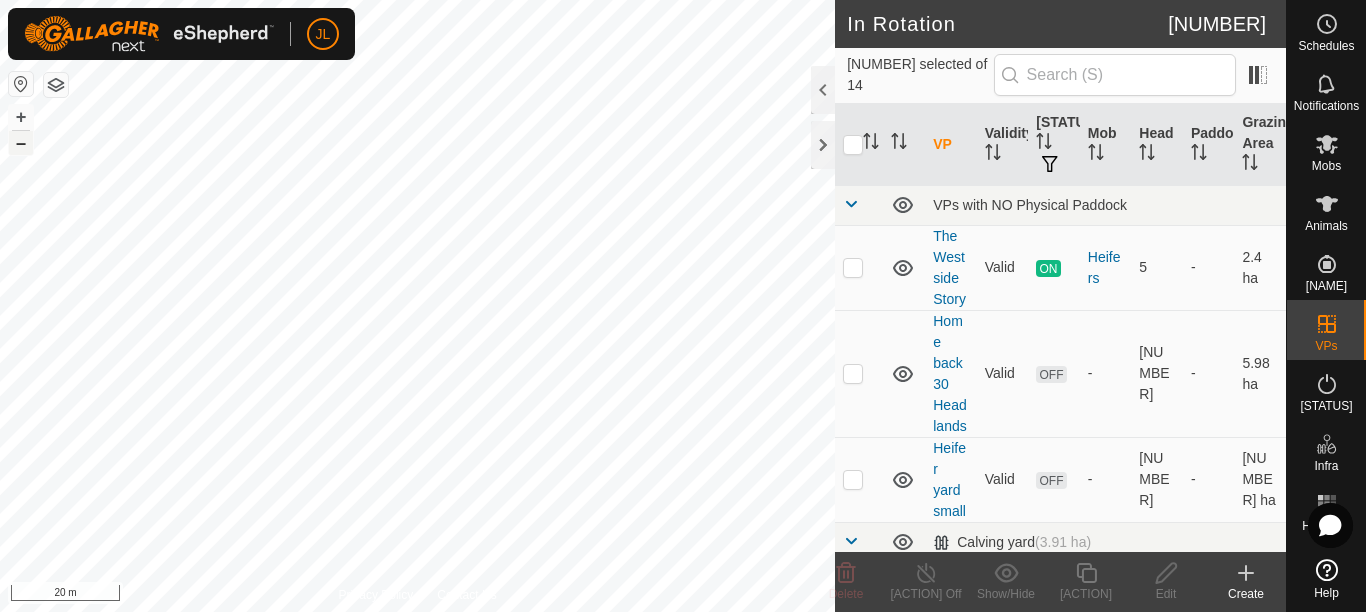 click on "–" at bounding box center [21, 143] 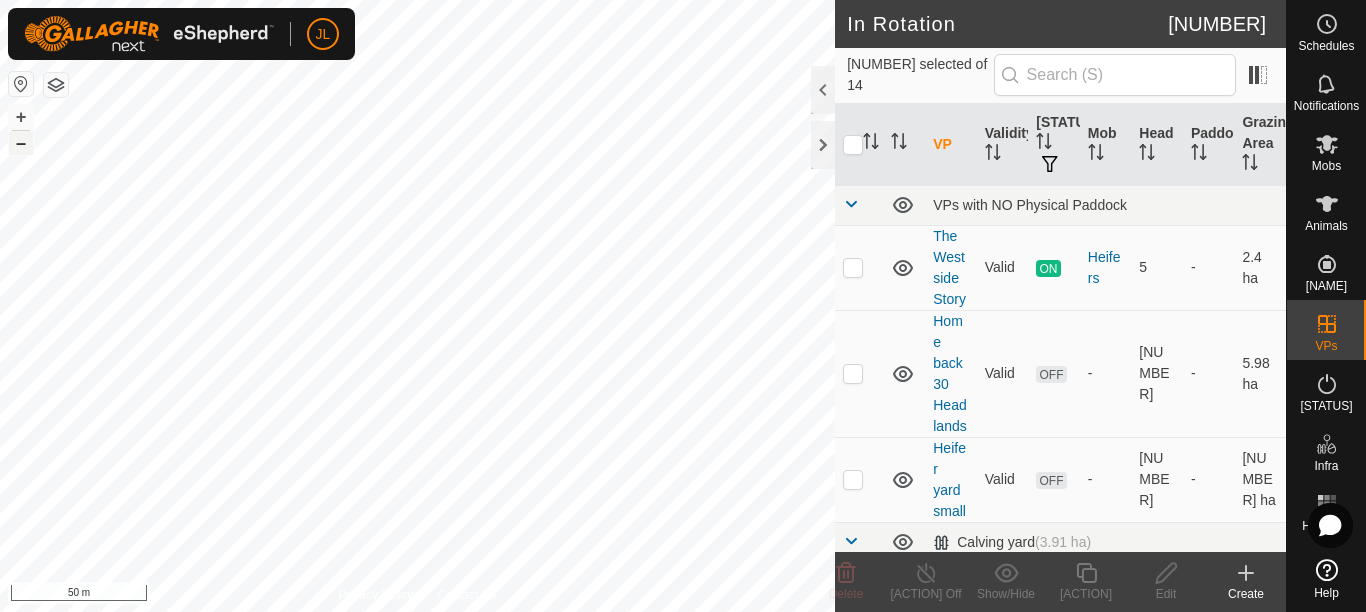 click on "–" at bounding box center (21, 143) 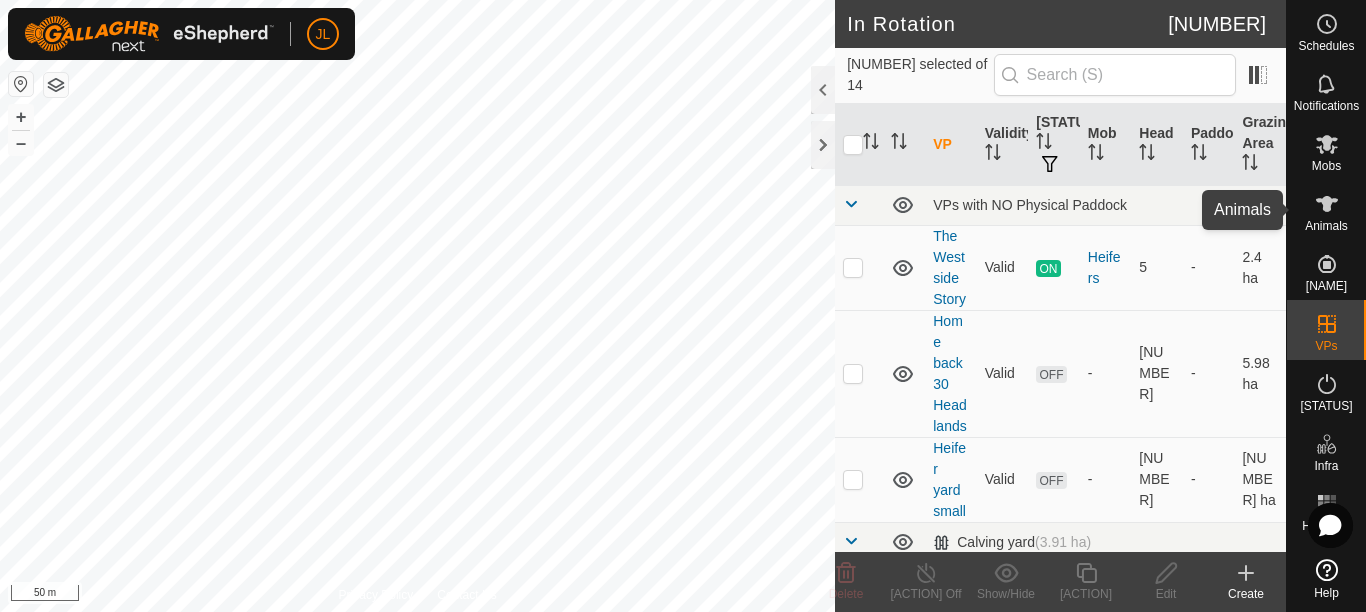 click 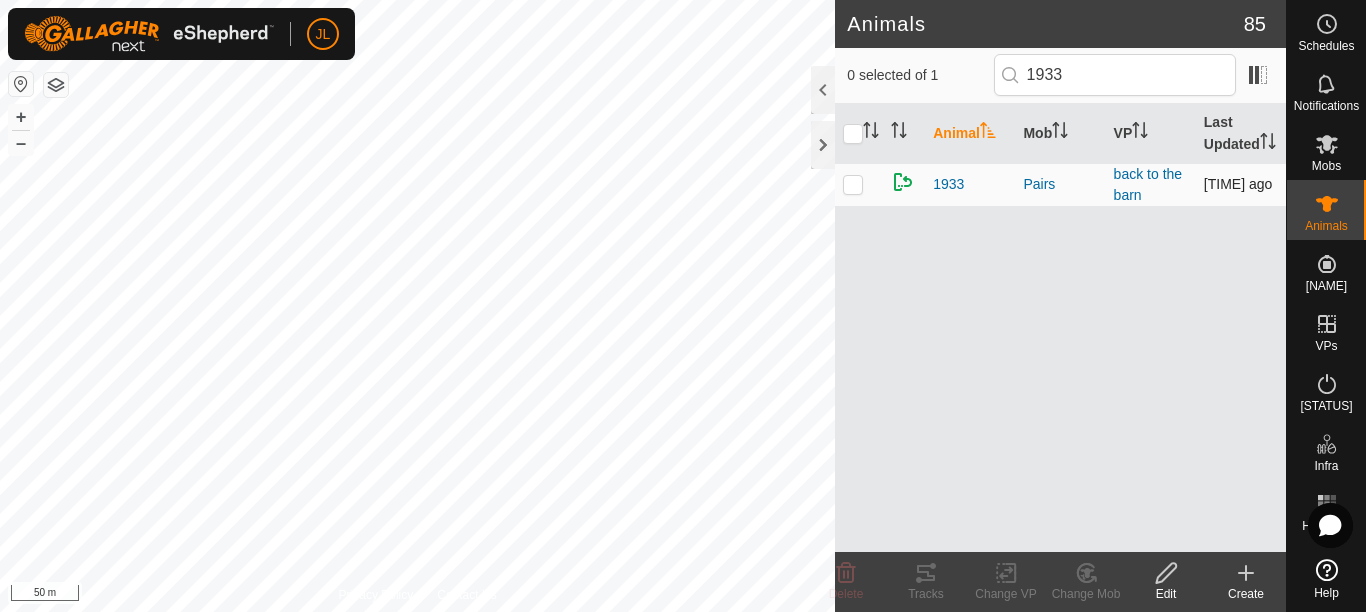 type on "1933" 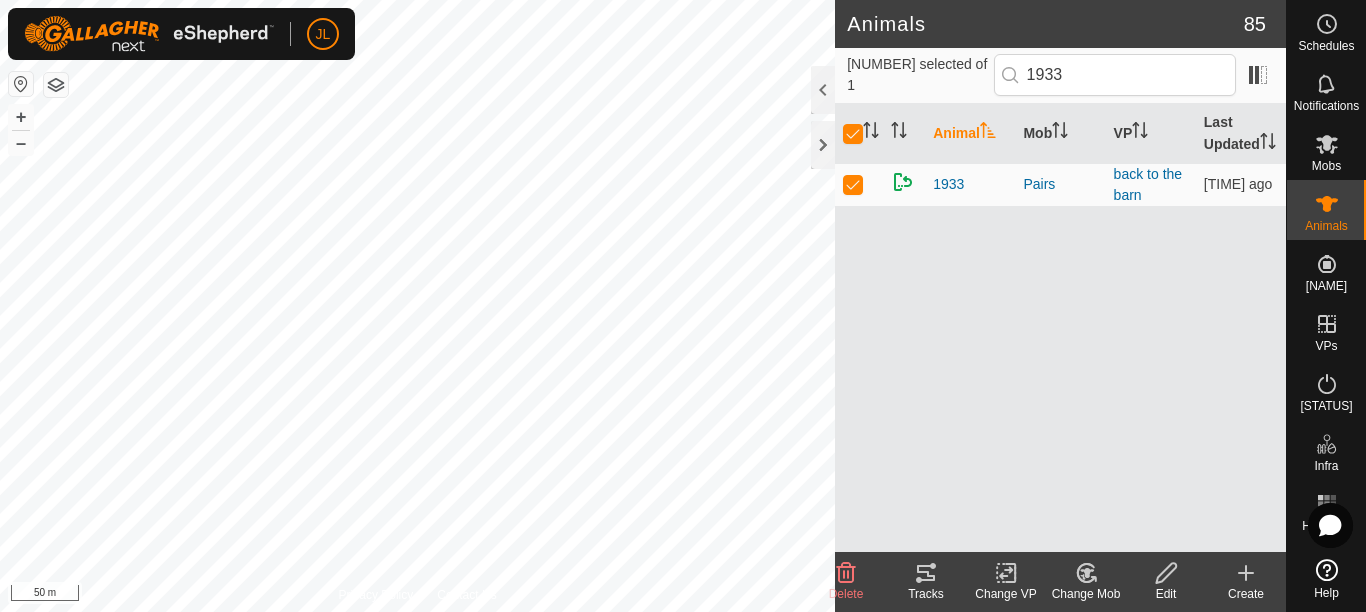 click 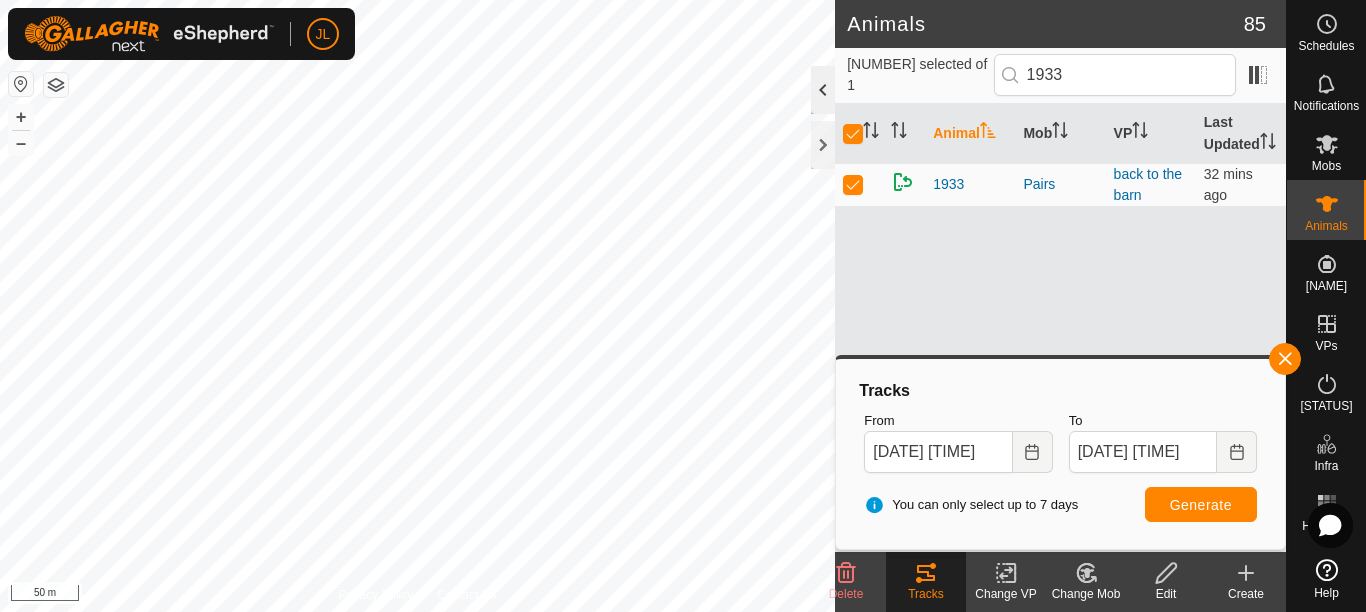 click 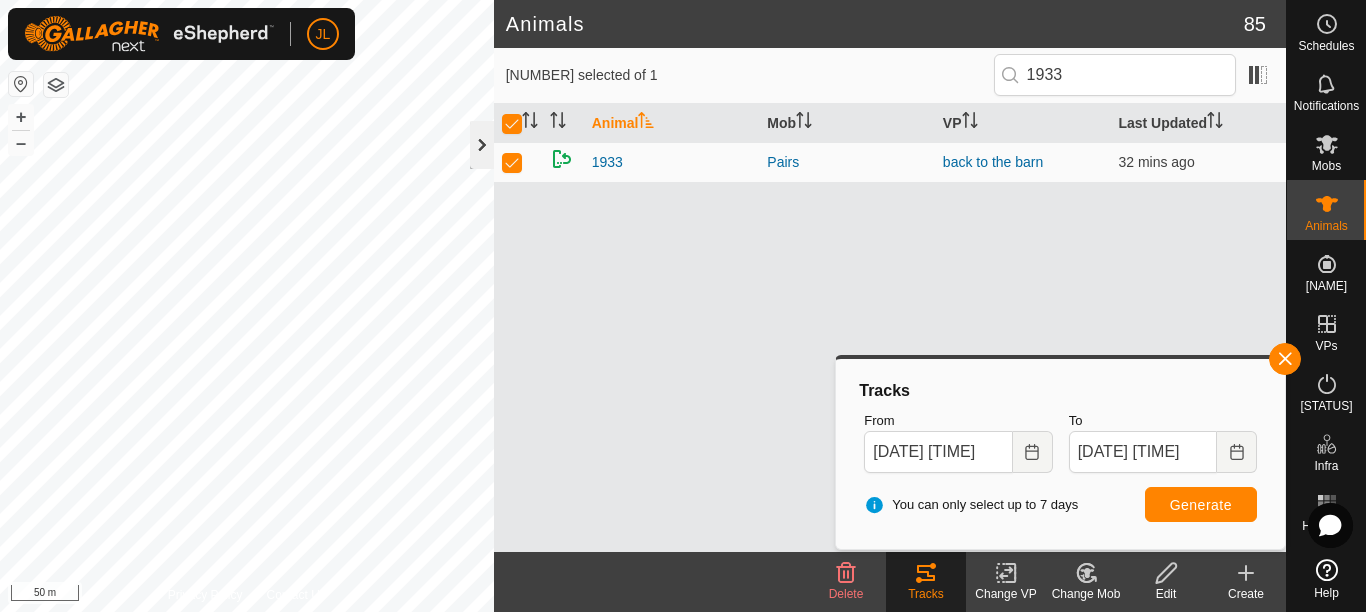 click 